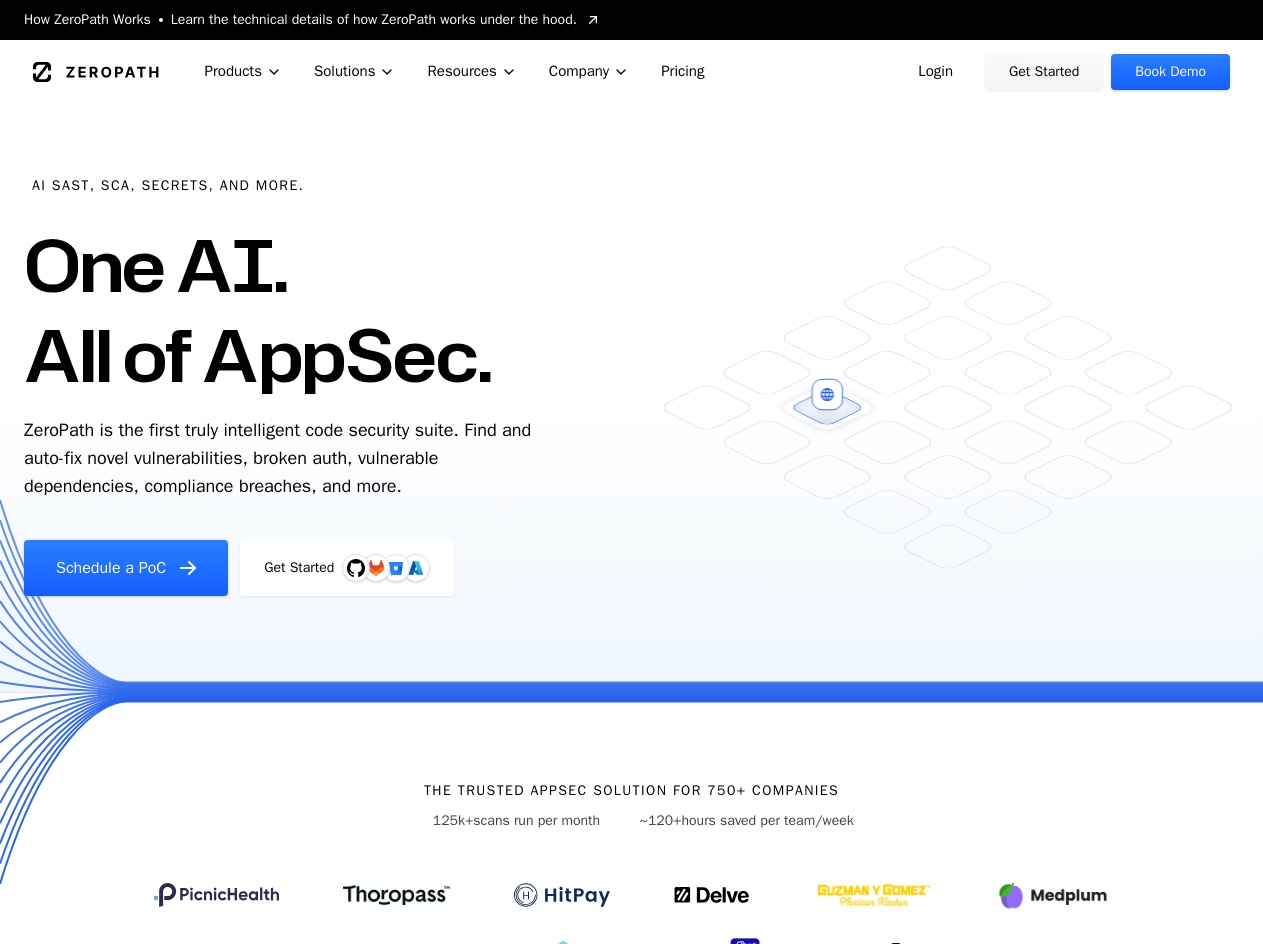 scroll, scrollTop: 0, scrollLeft: 0, axis: both 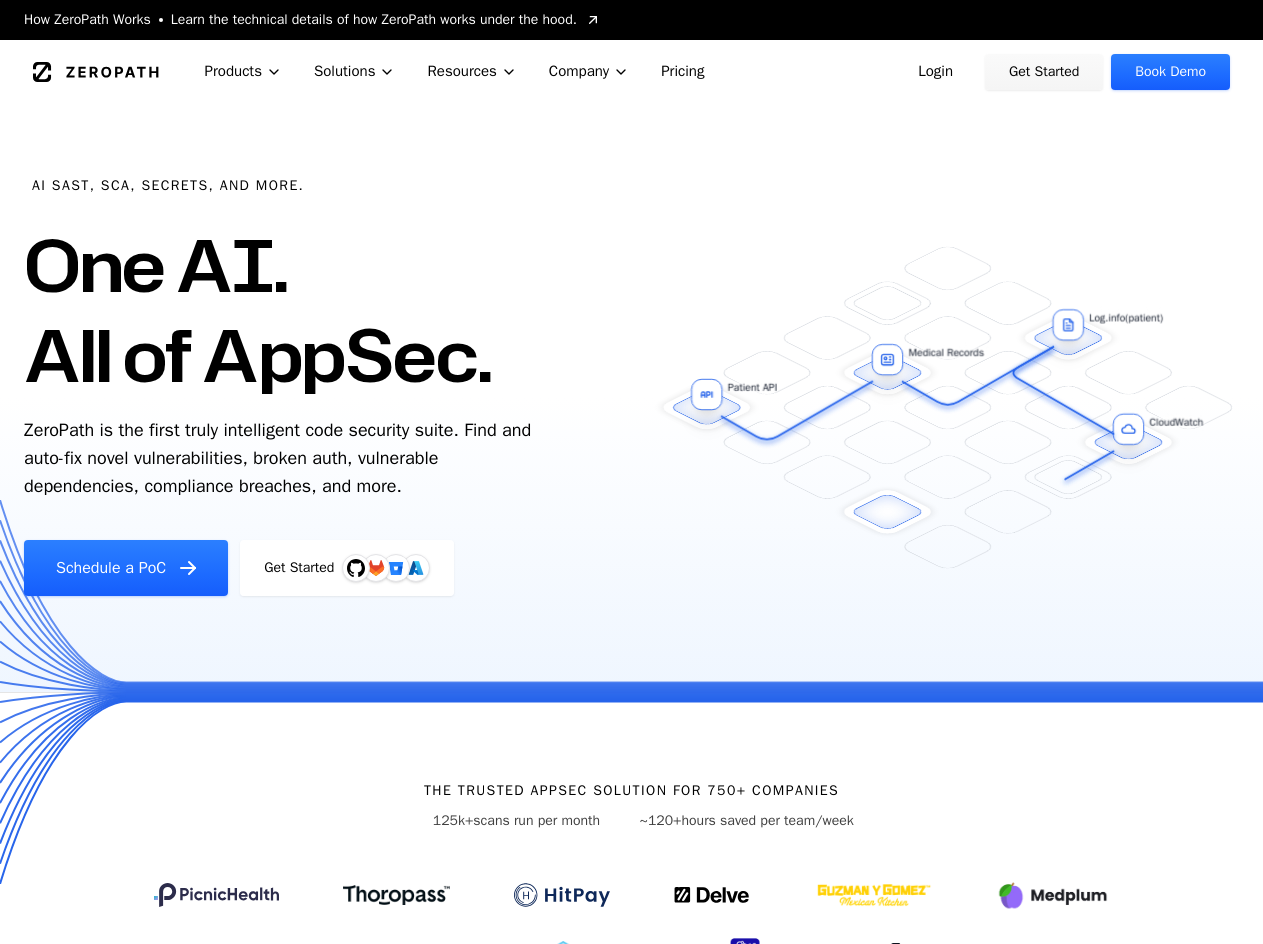 click on "Login" at bounding box center (935, 72) 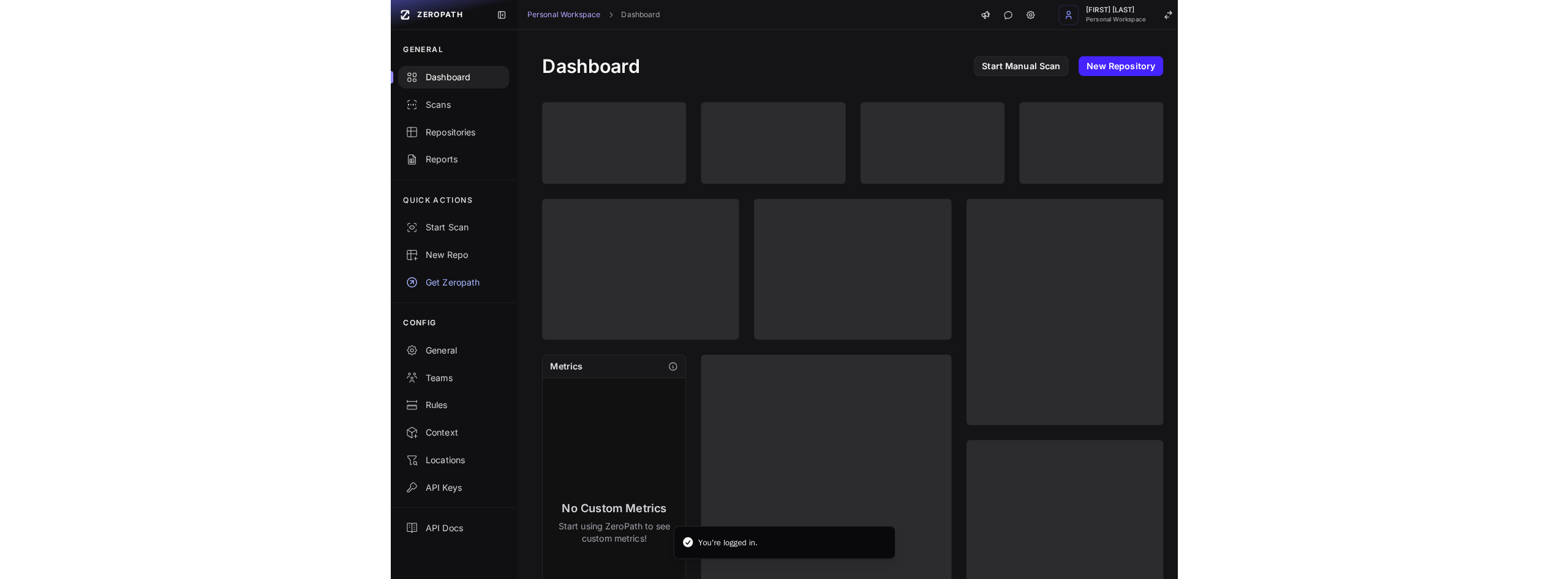 scroll, scrollTop: 0, scrollLeft: 0, axis: both 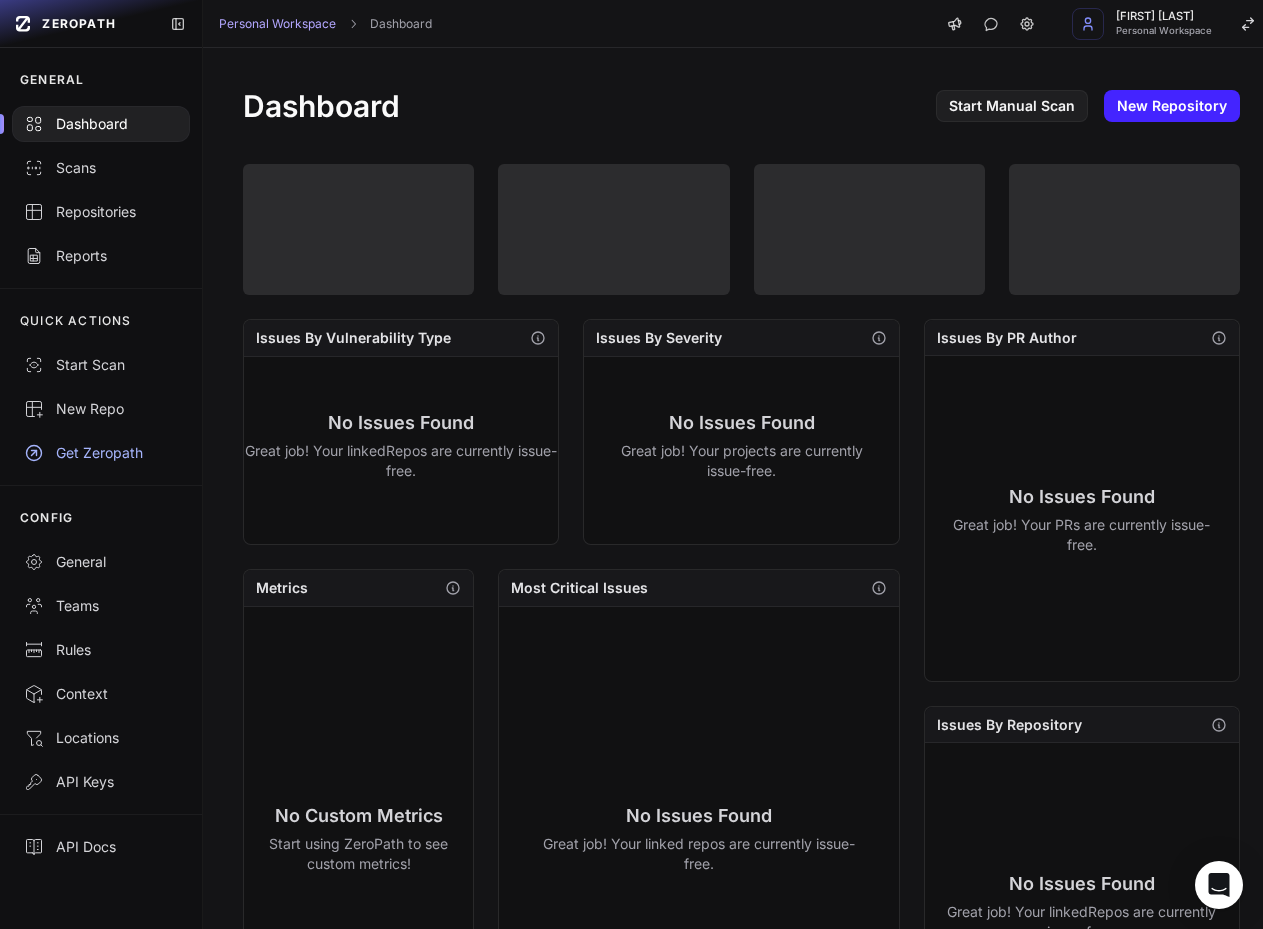 click on "Dashboard   Start Manual Scan     New Repository" at bounding box center [741, 106] 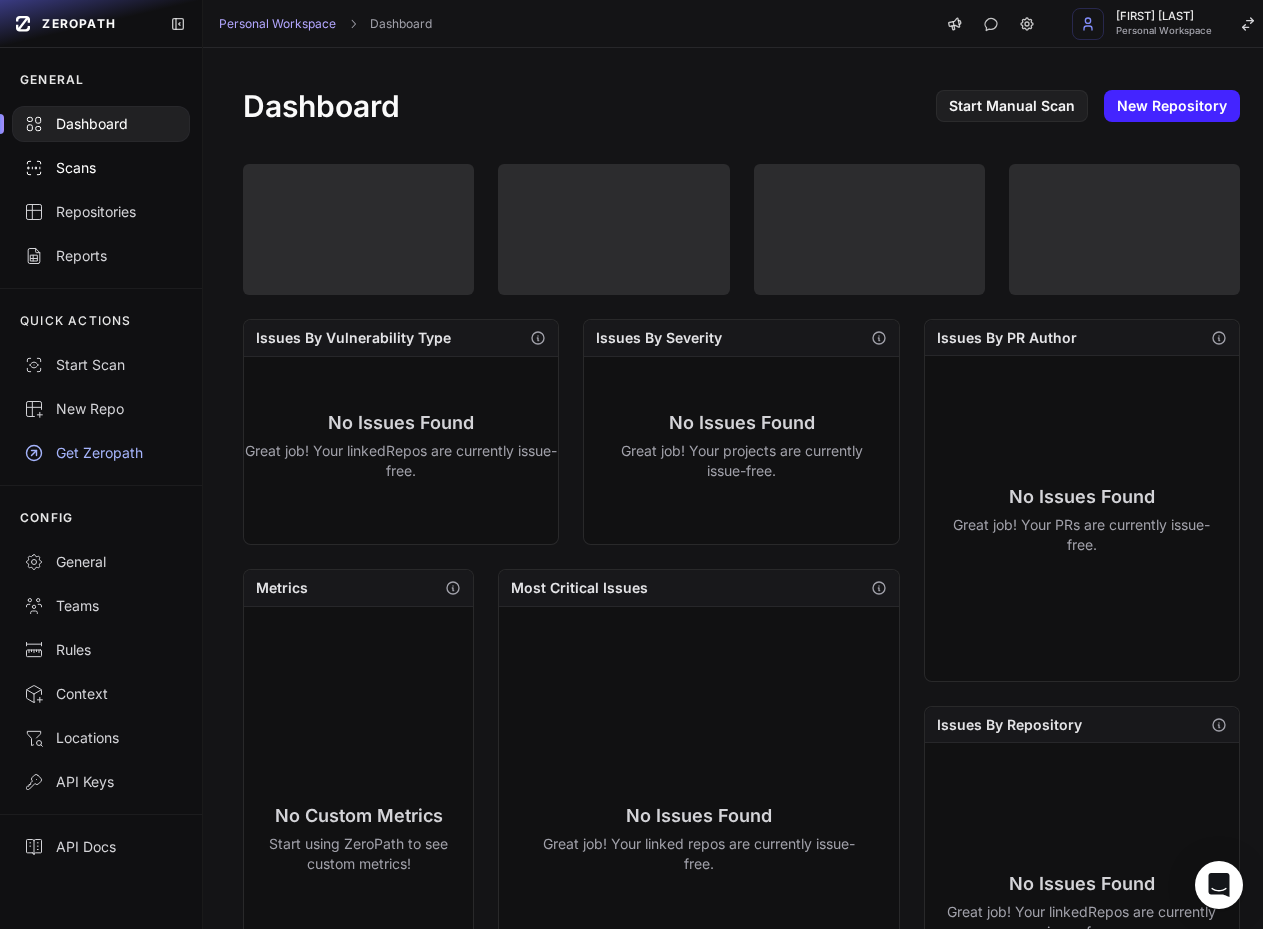 click on "Scans" at bounding box center (101, 168) 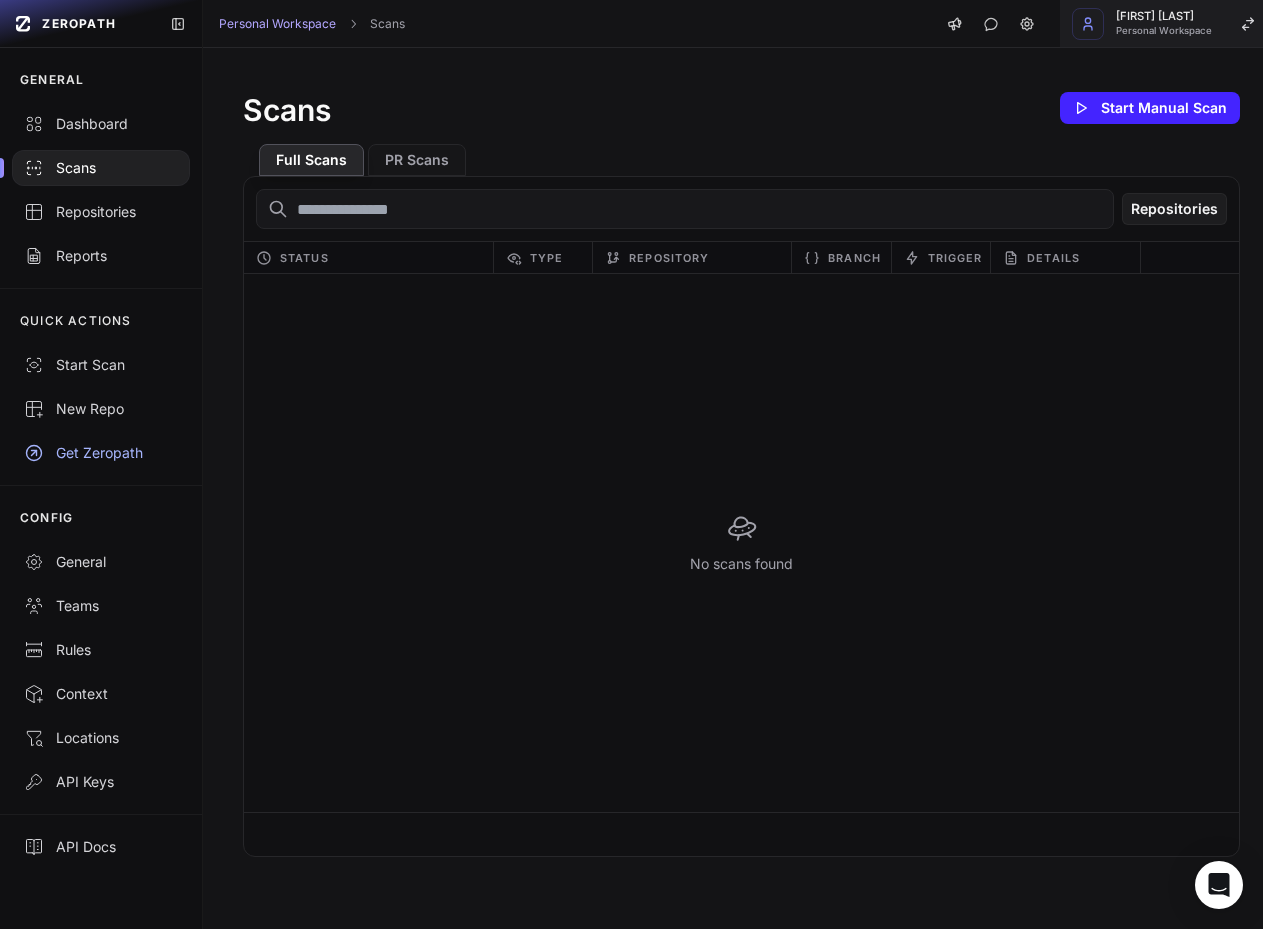 click on "[FIRST] [LAST]   Personal Workspace" 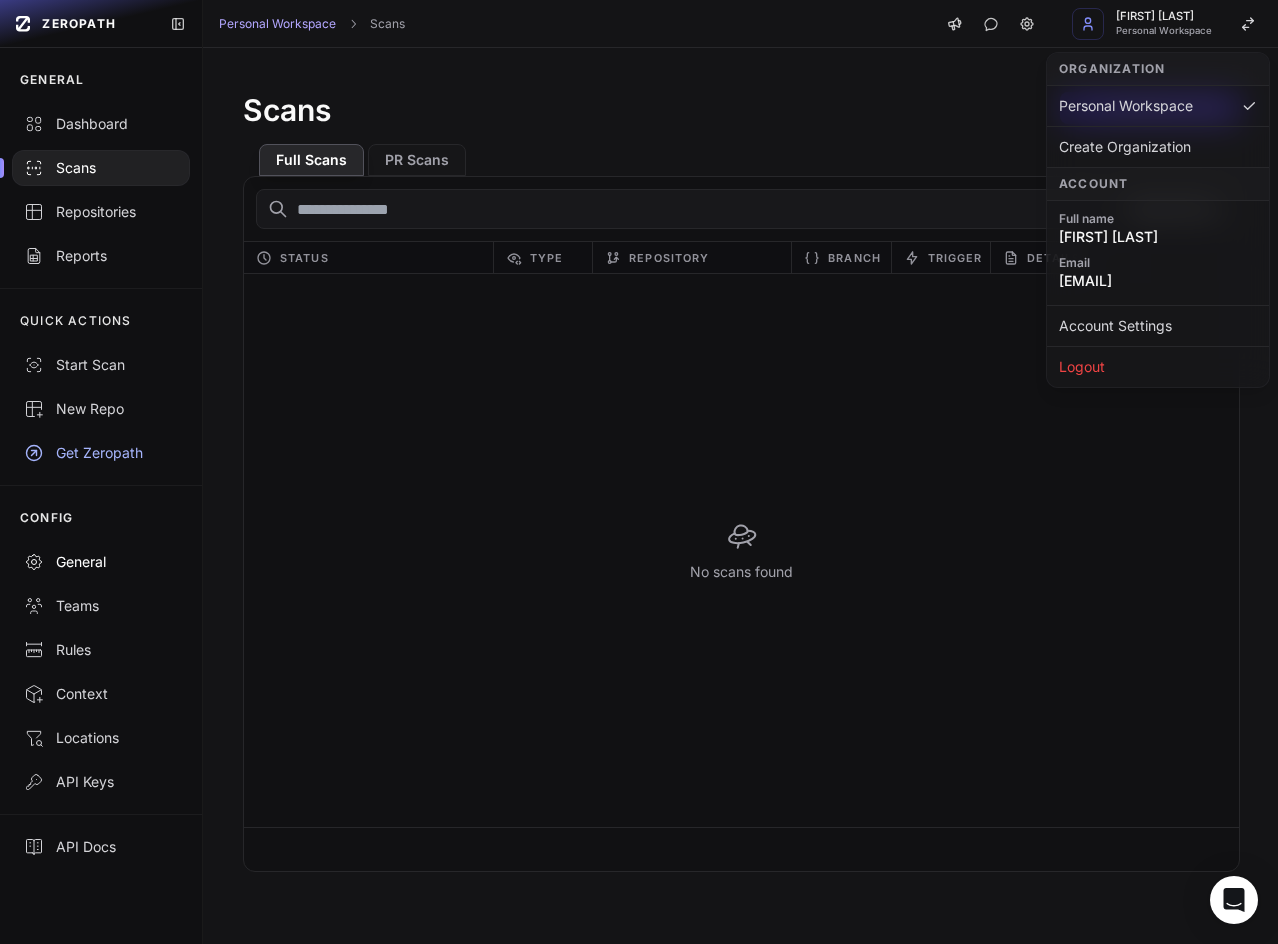click on "General" at bounding box center (101, 562) 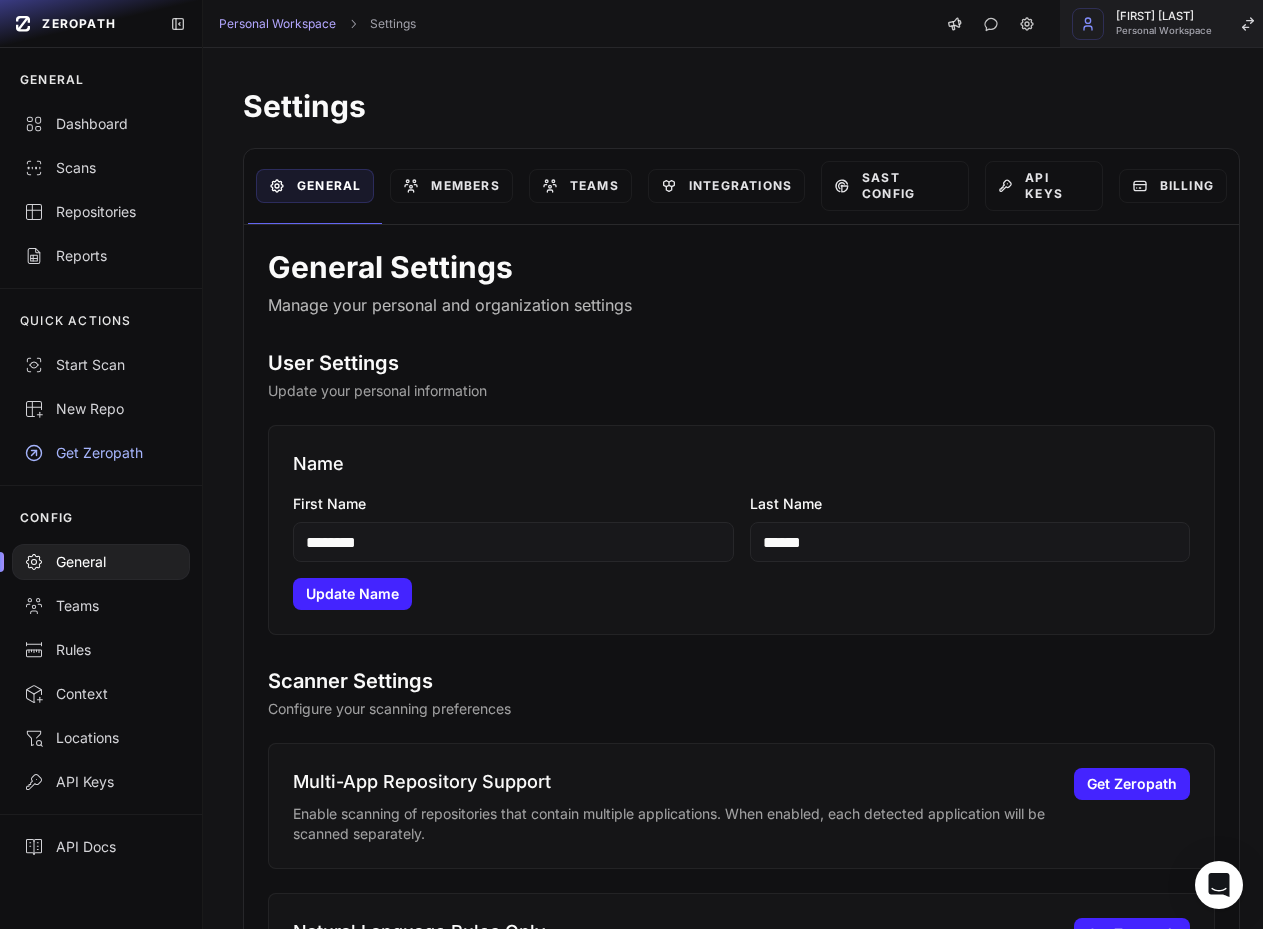 click on "Personal Workspace" at bounding box center [1164, 31] 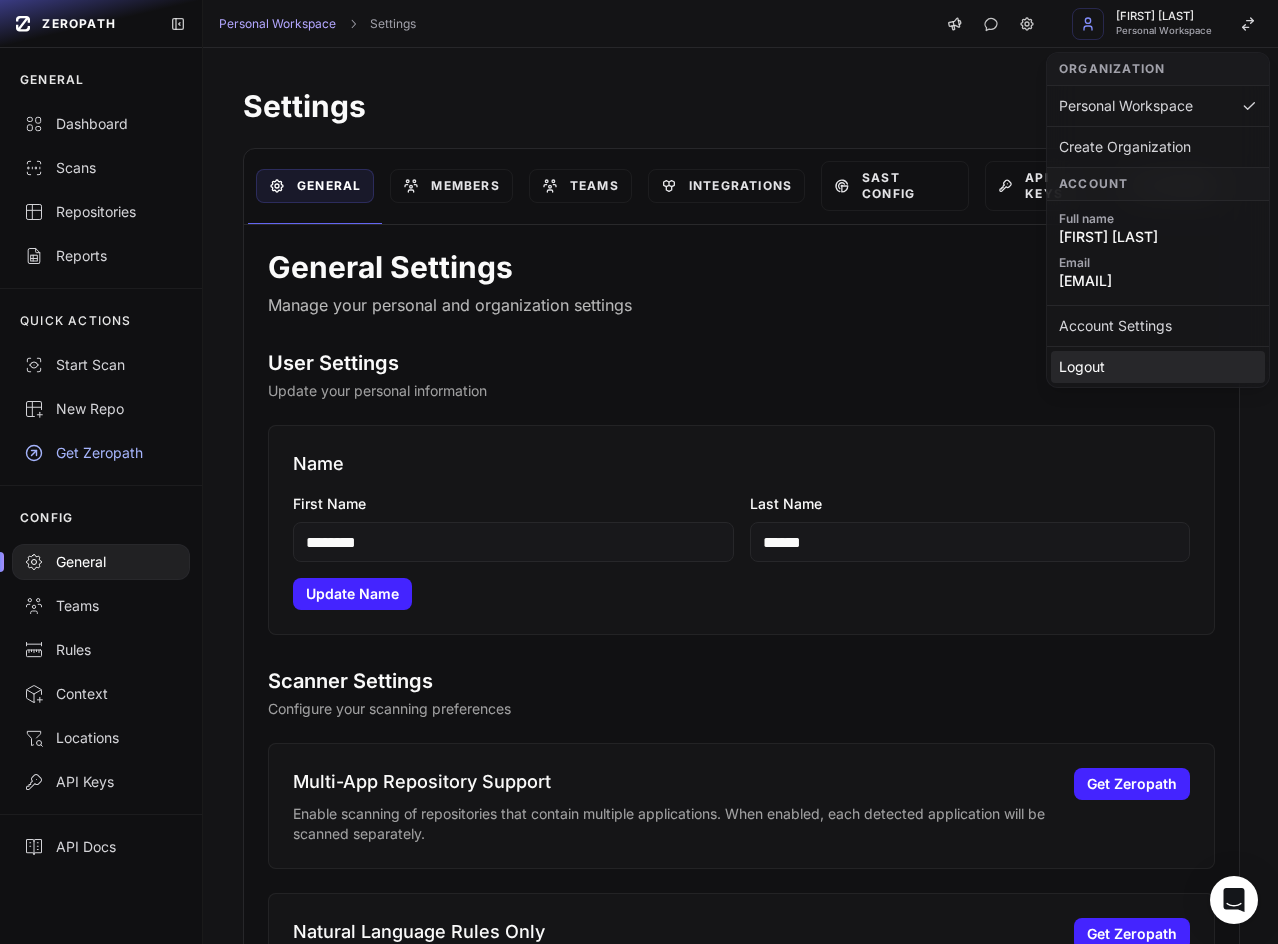 click on "Logout" at bounding box center (1158, 367) 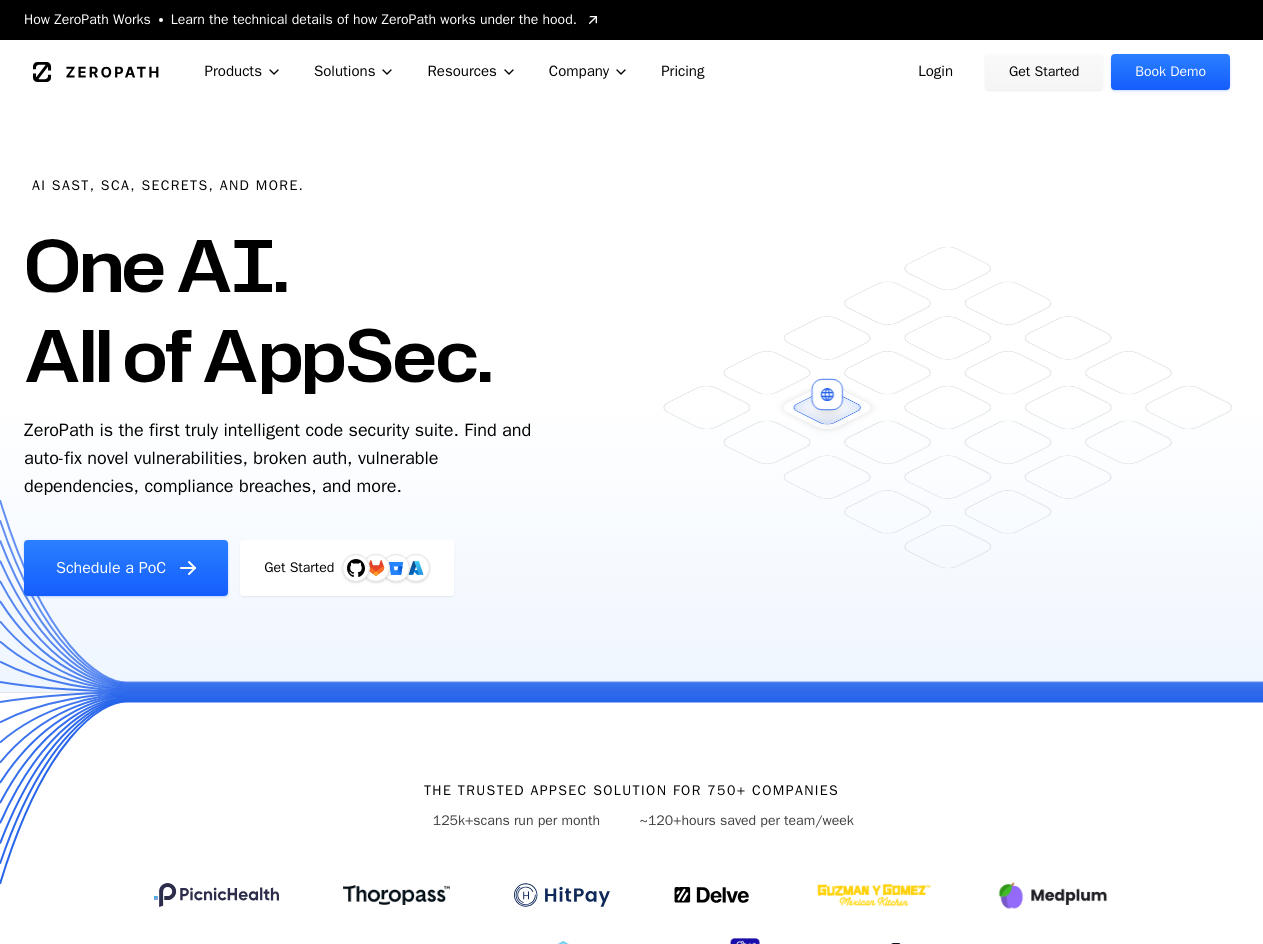 scroll, scrollTop: 0, scrollLeft: 0, axis: both 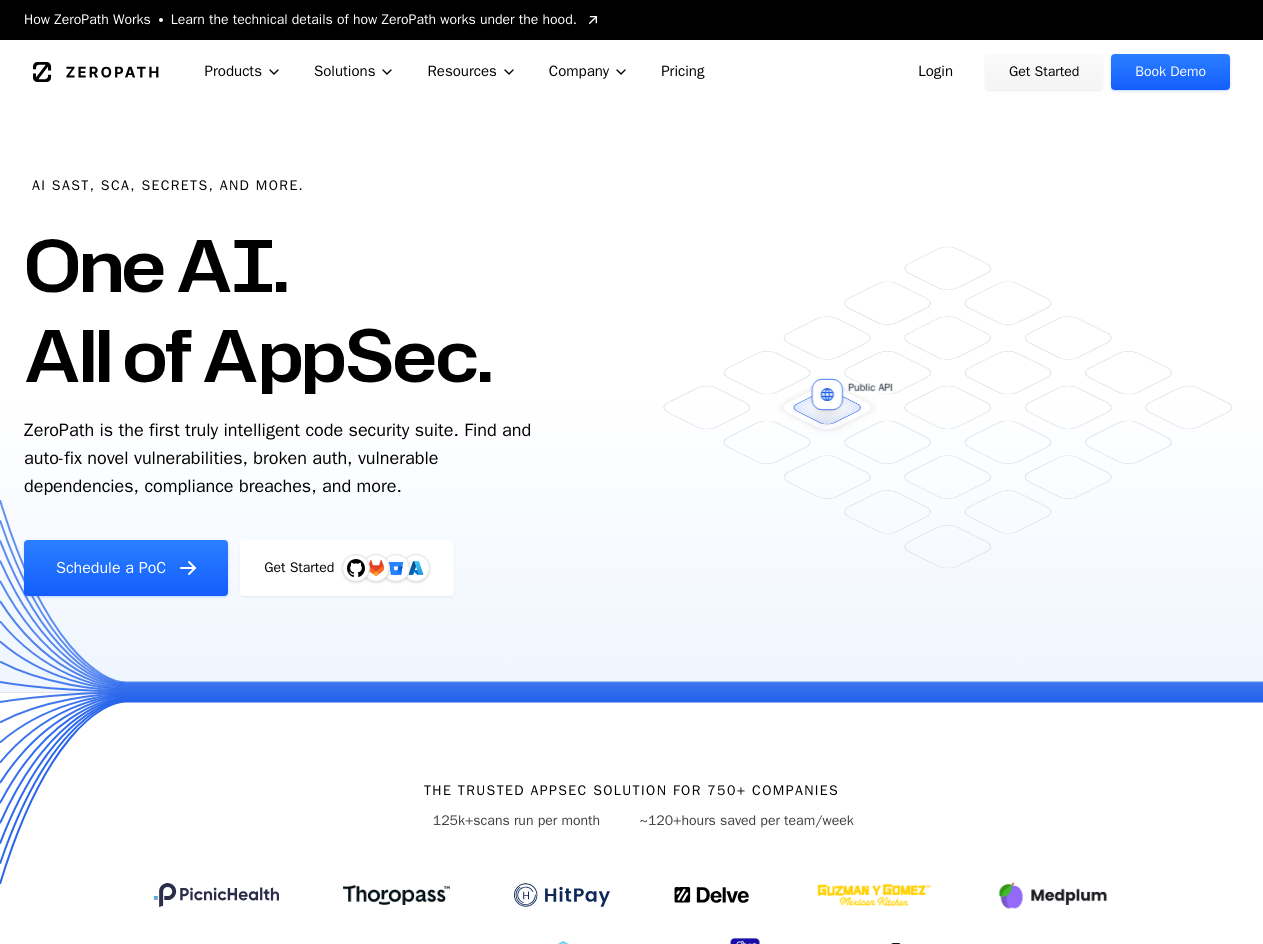 click on "Login" at bounding box center (935, 72) 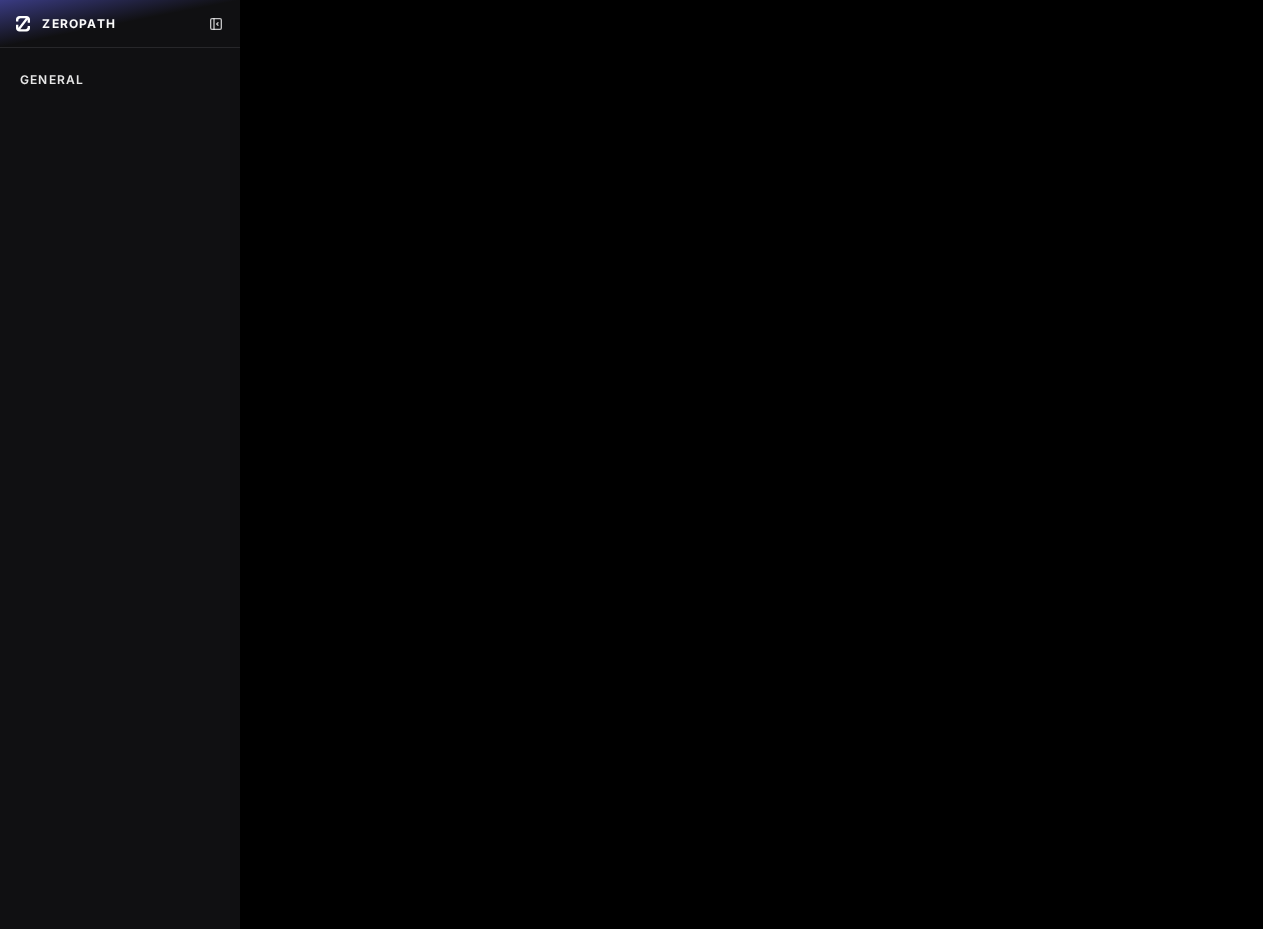 scroll, scrollTop: 0, scrollLeft: 0, axis: both 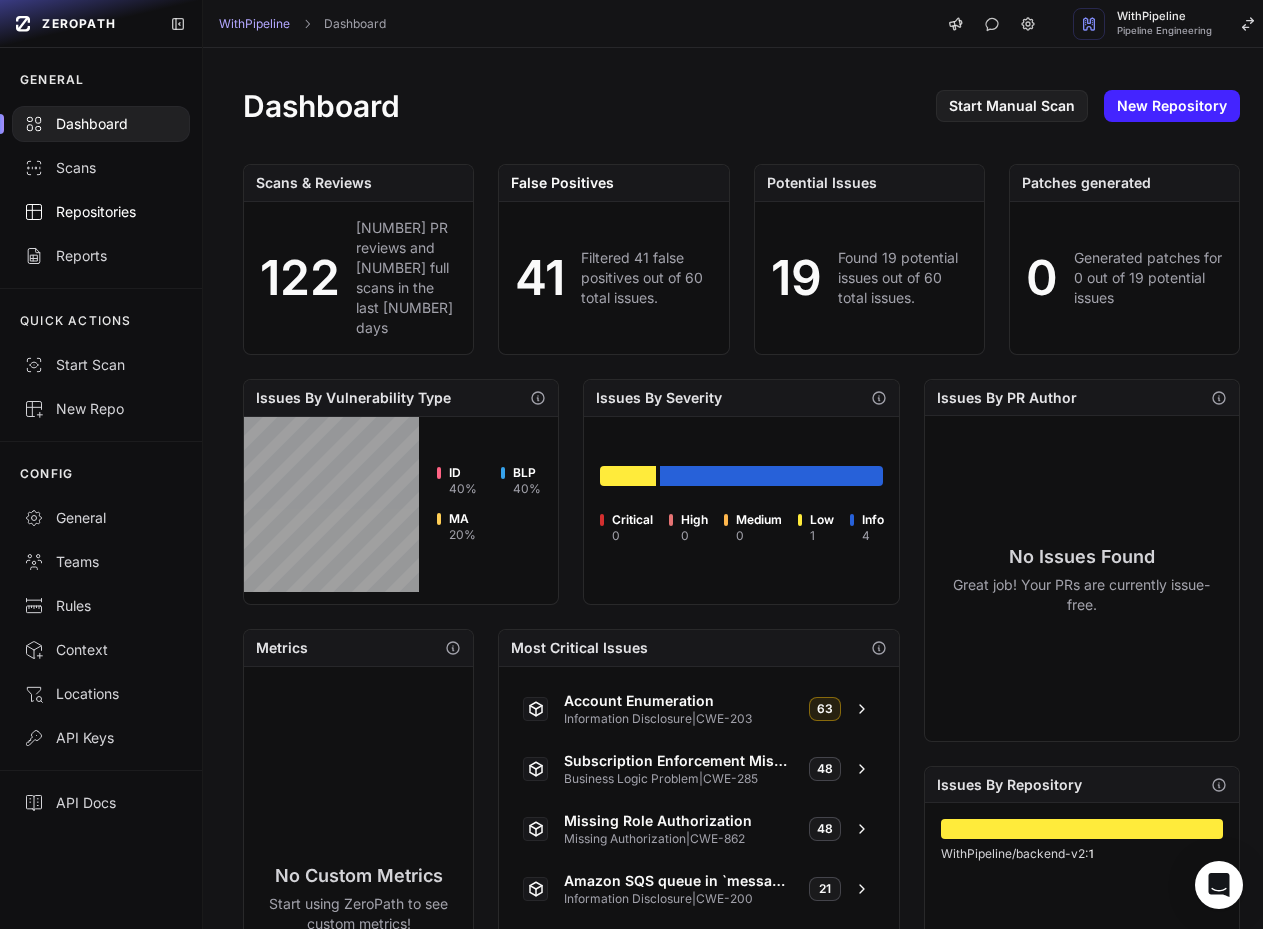 click on "Repositories" at bounding box center [101, 212] 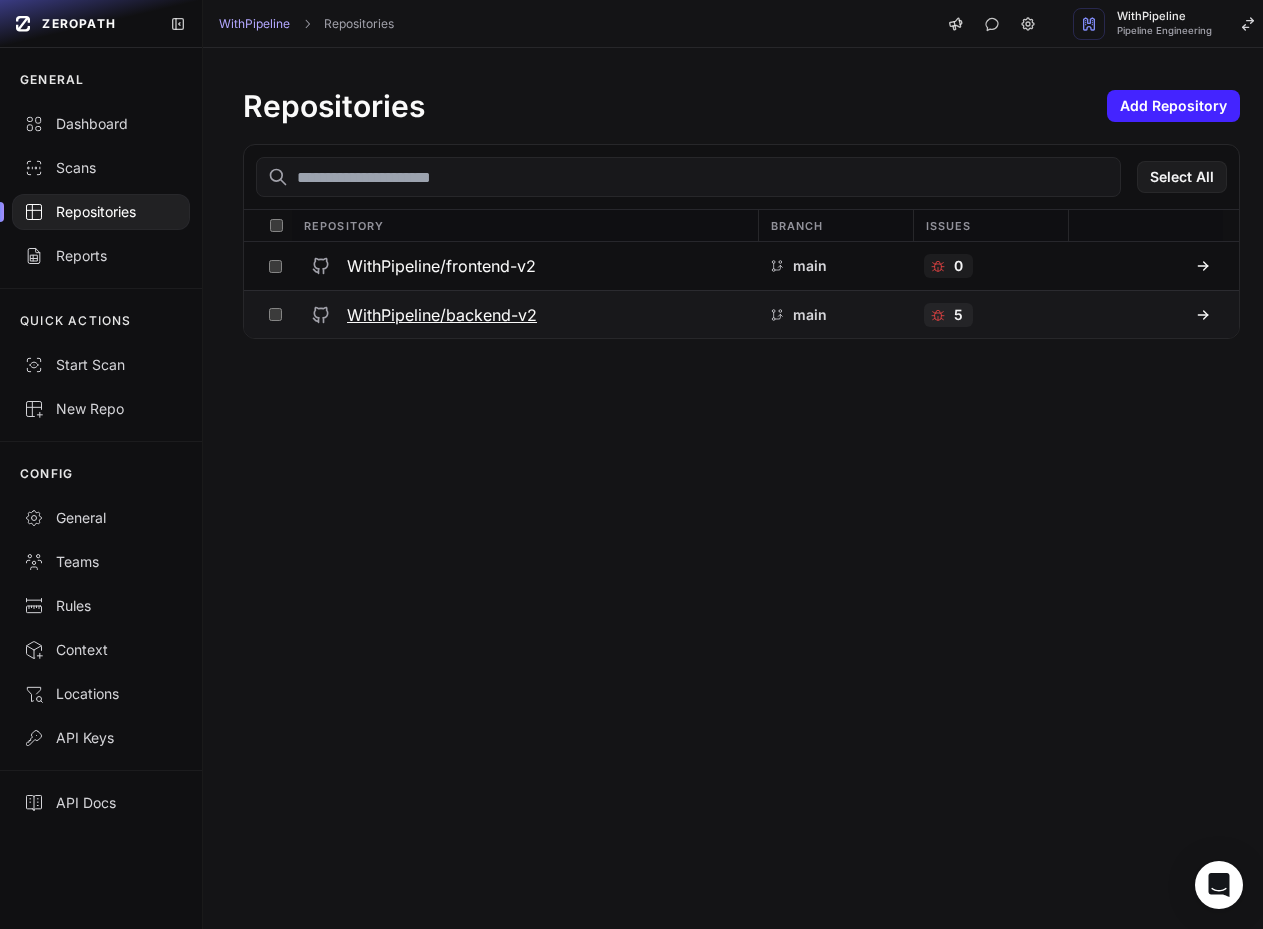 click on "WithPipeline/backend-v2" at bounding box center [524, 315] 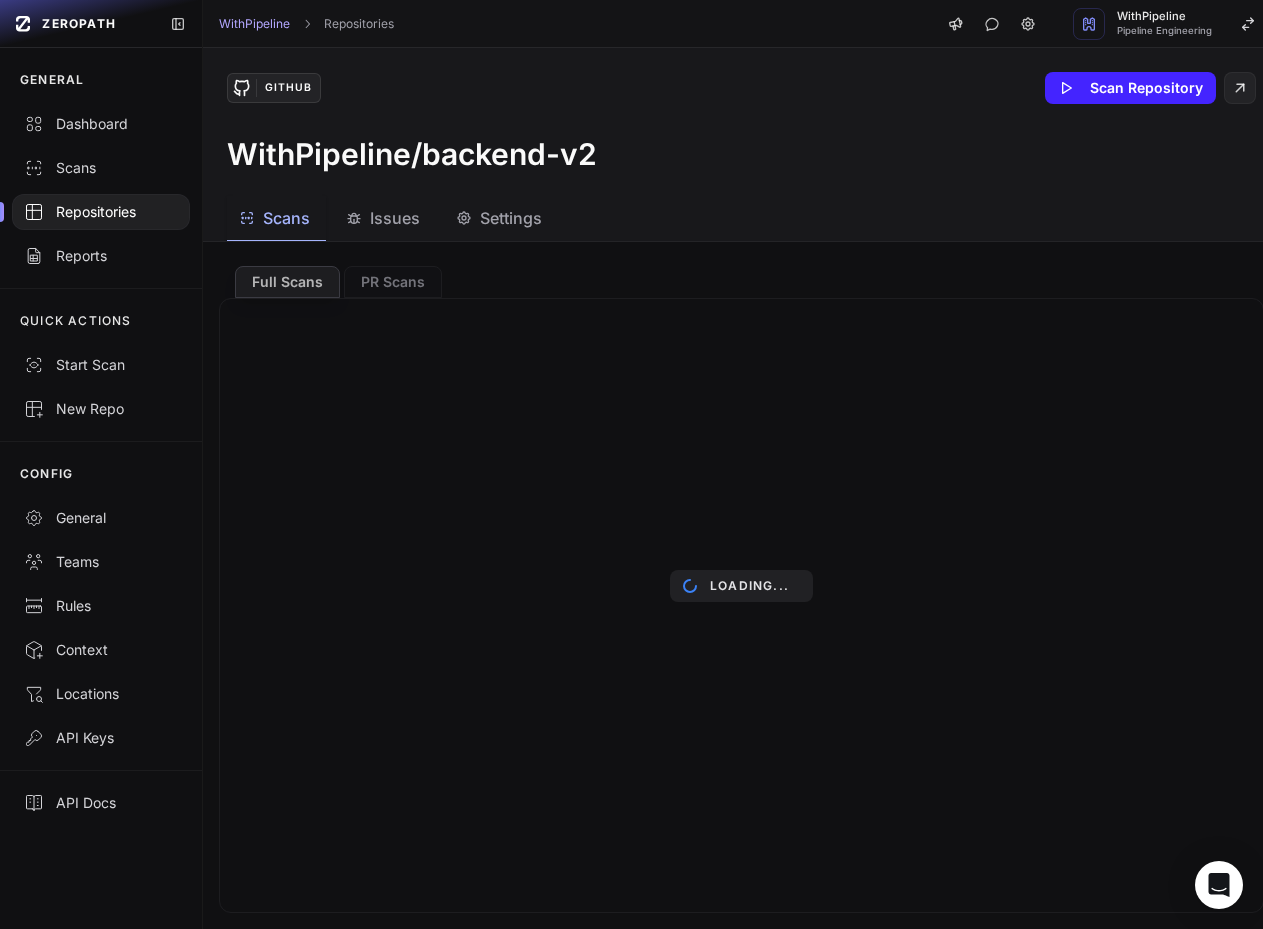 click on "Issues" at bounding box center (395, 218) 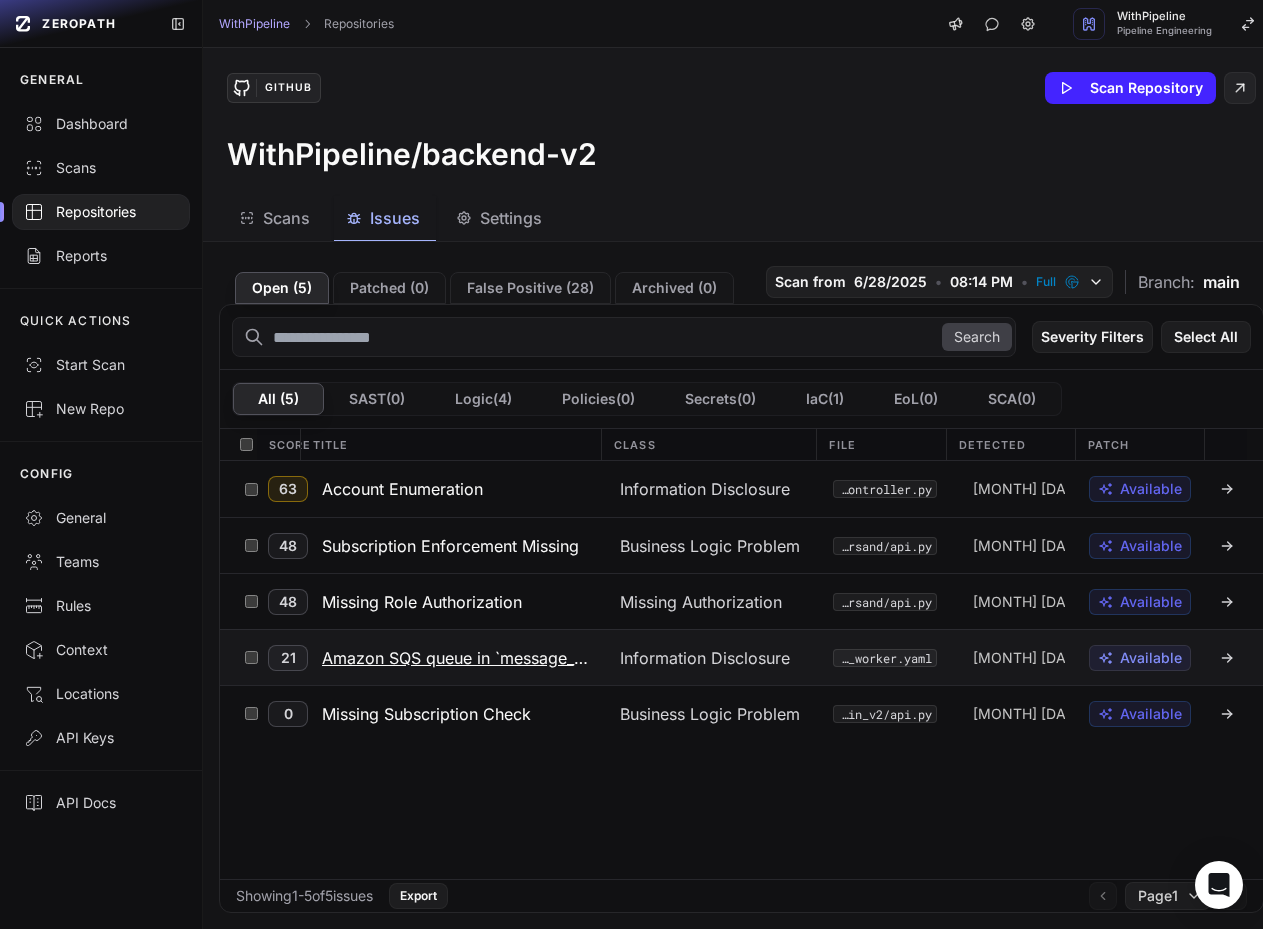 click on "Amazon SQS queue in `message_worker.yaml` is configured with Server-Side Encryption" at bounding box center (459, 658) 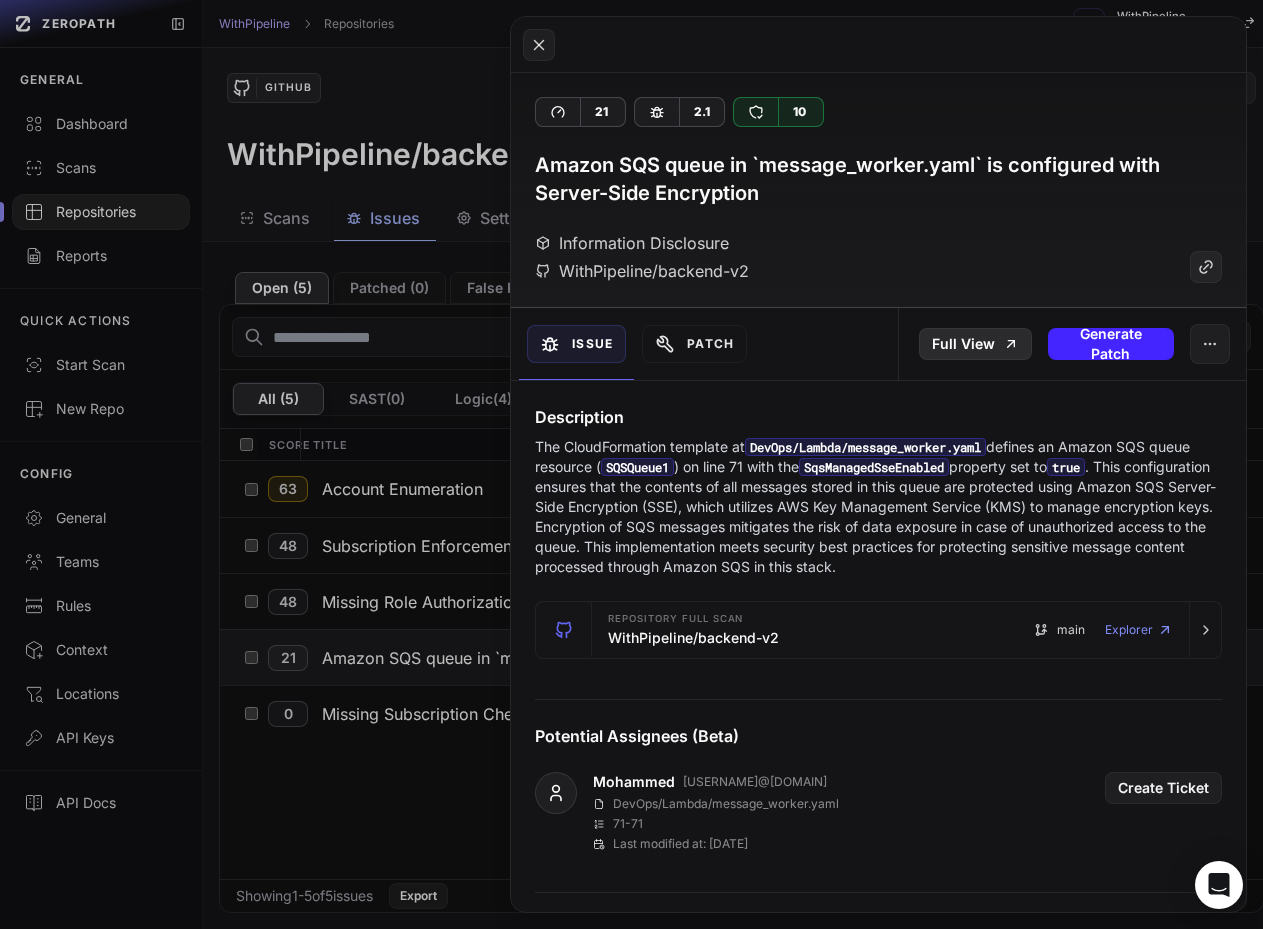 click 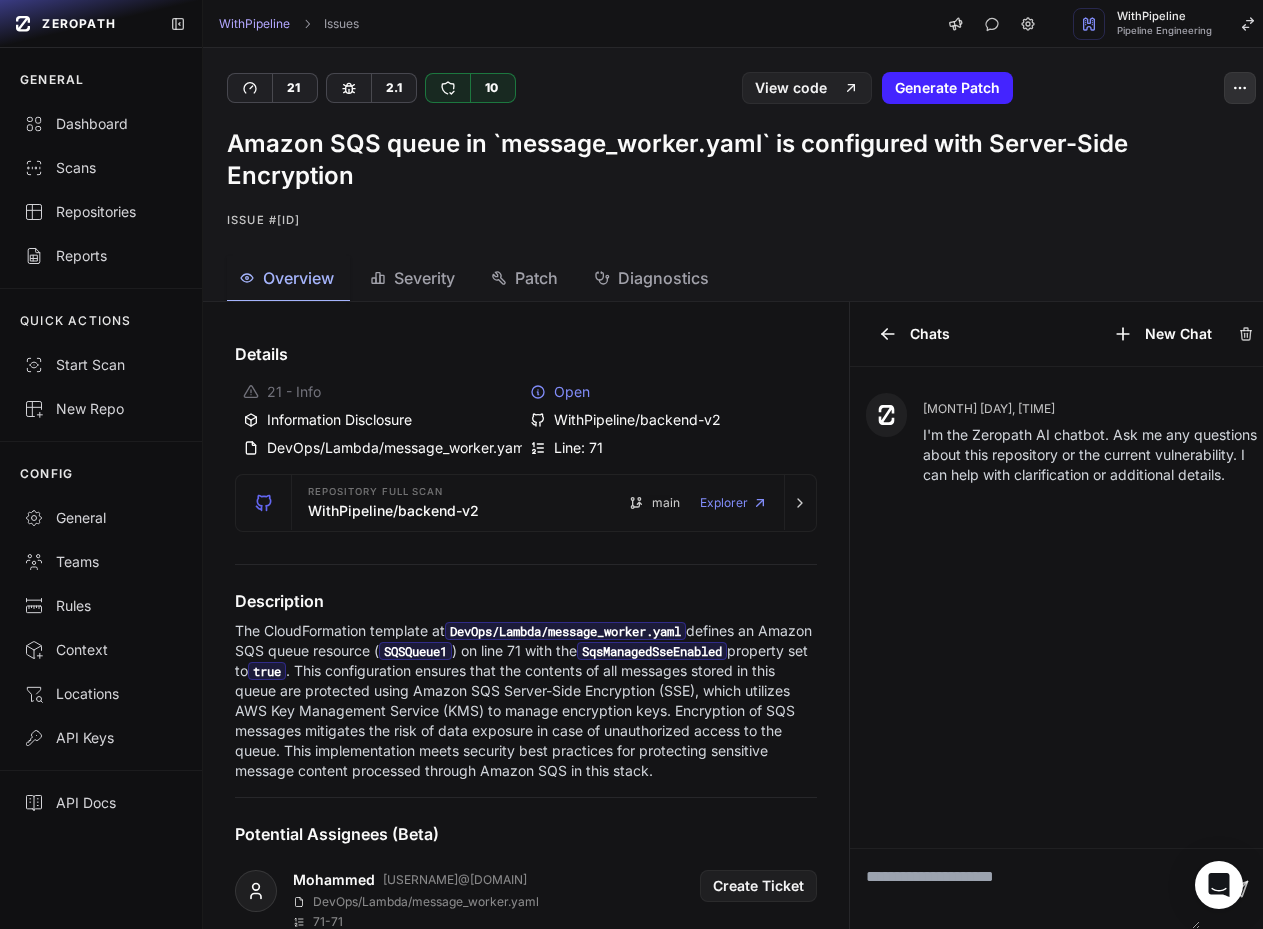 click at bounding box center [1240, 88] 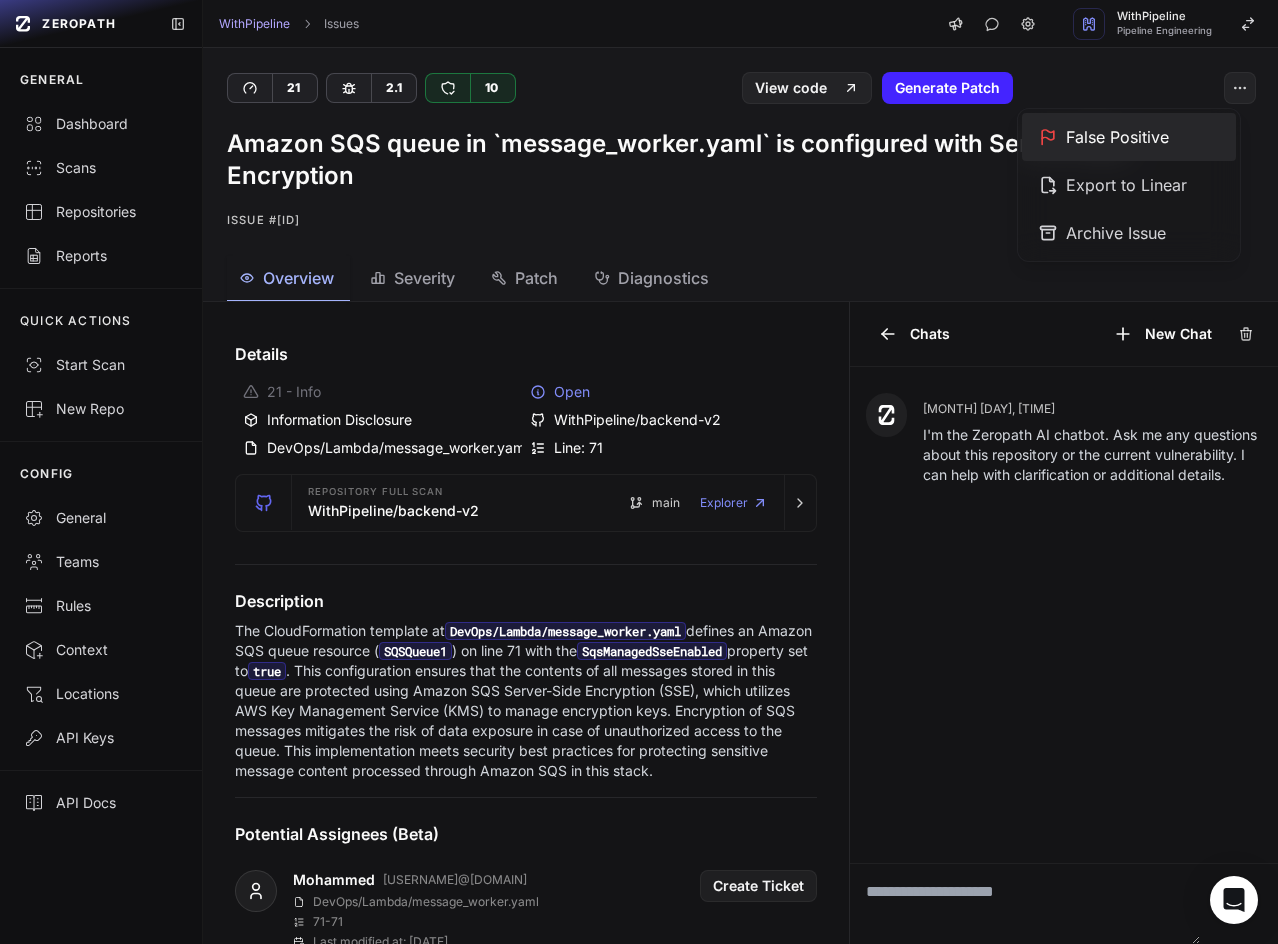 click on "False Positive" at bounding box center [1129, 137] 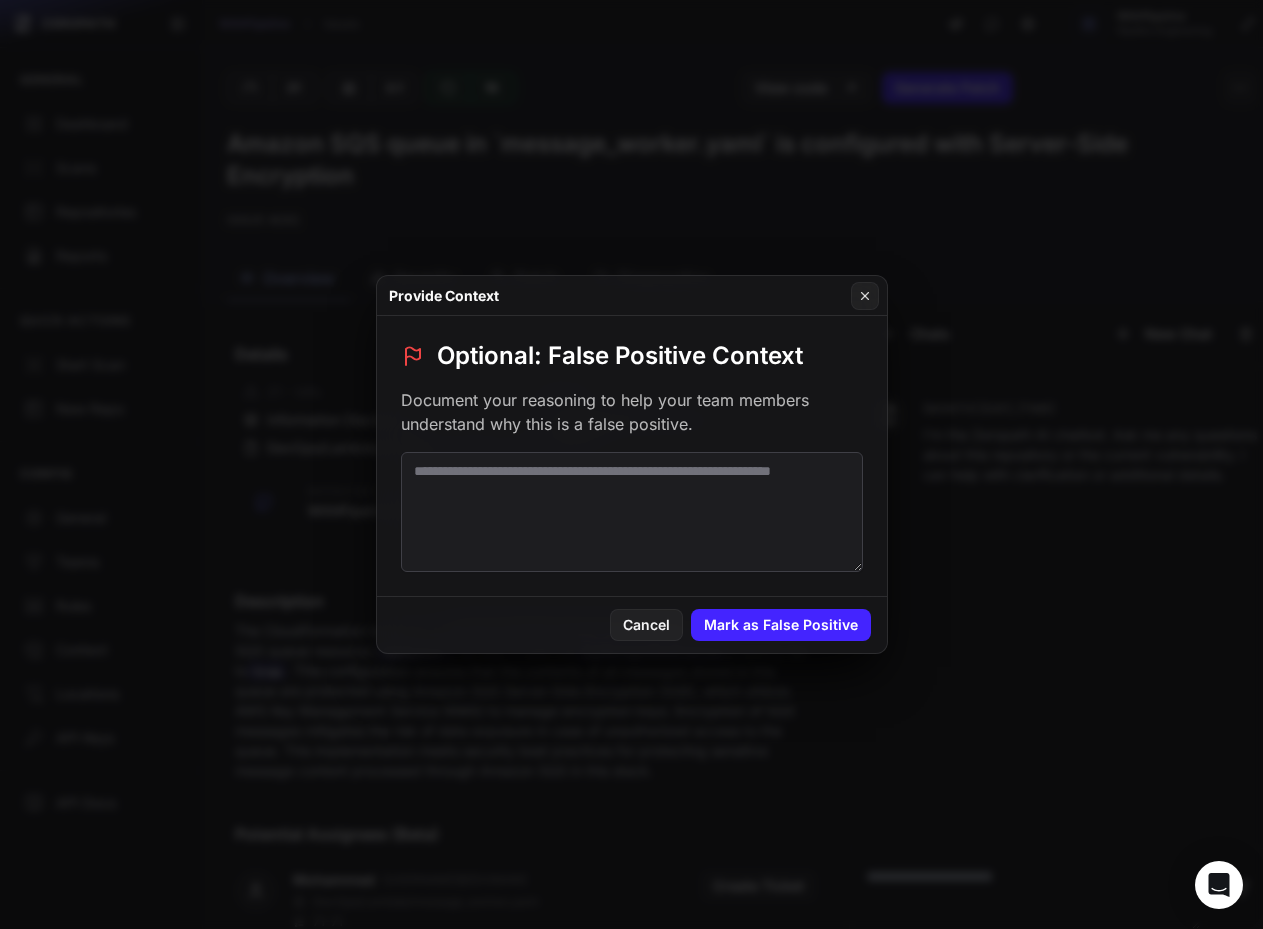 click at bounding box center [632, 512] 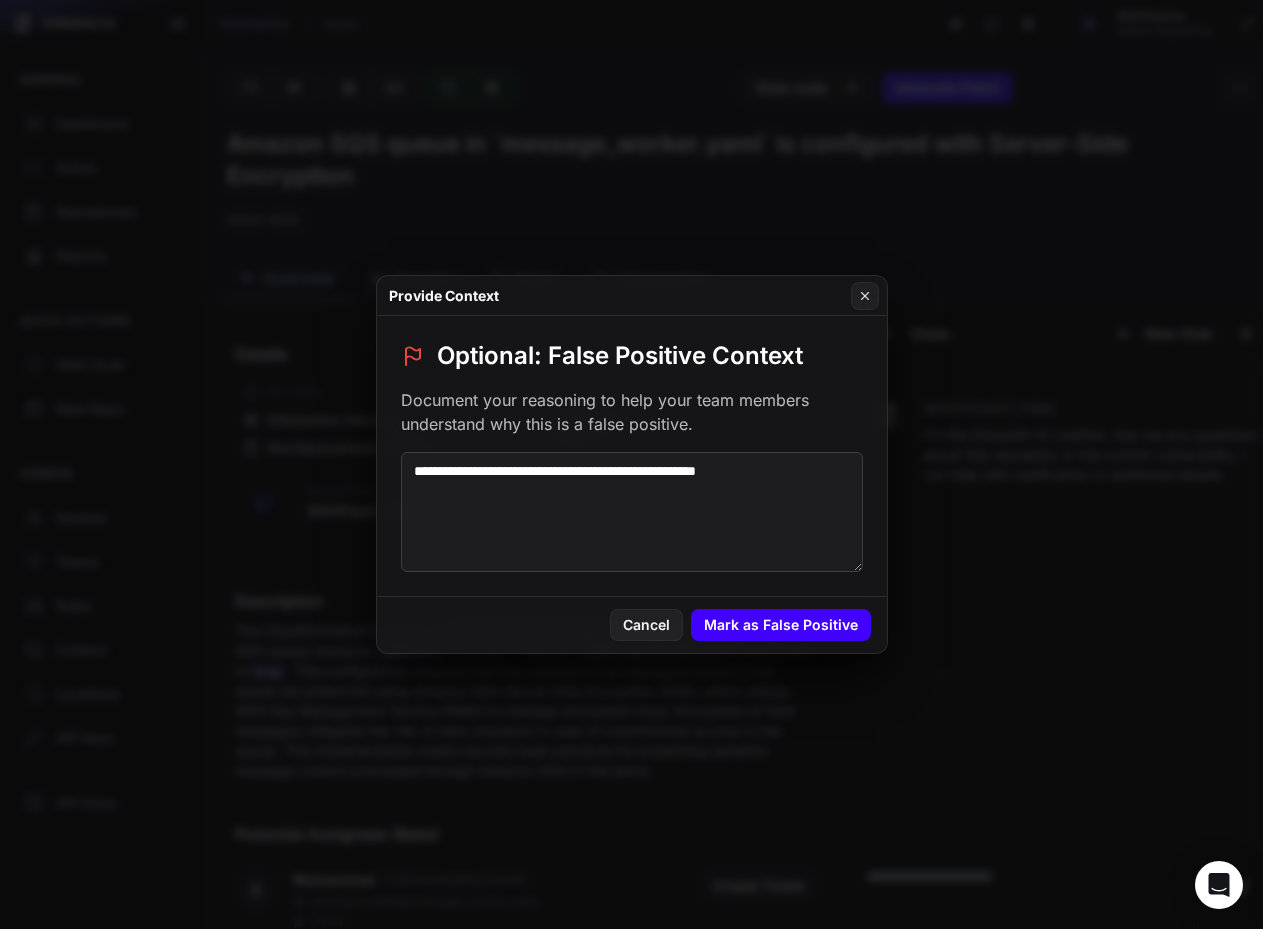 type on "**********" 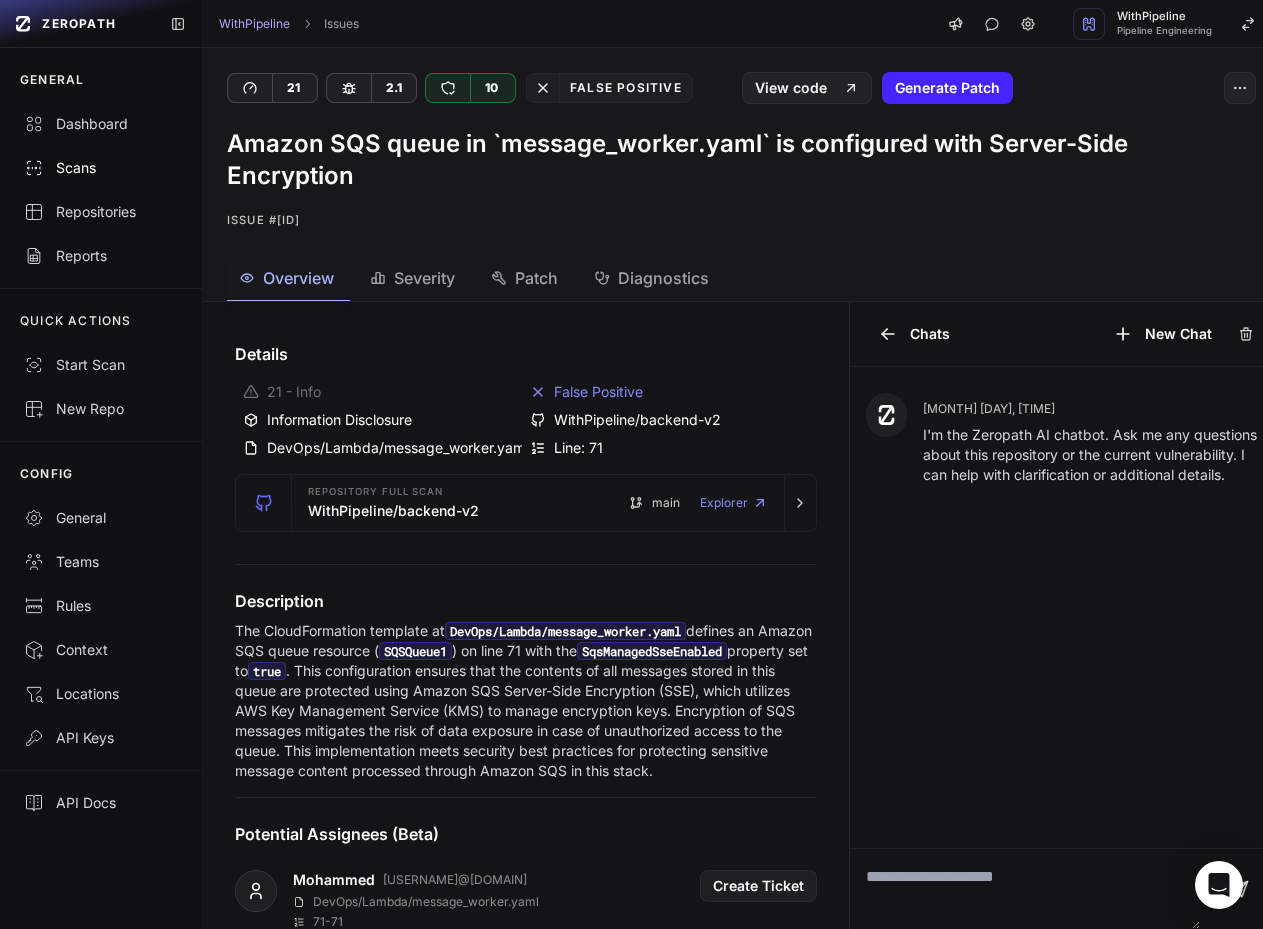 click on "Scans" at bounding box center (101, 168) 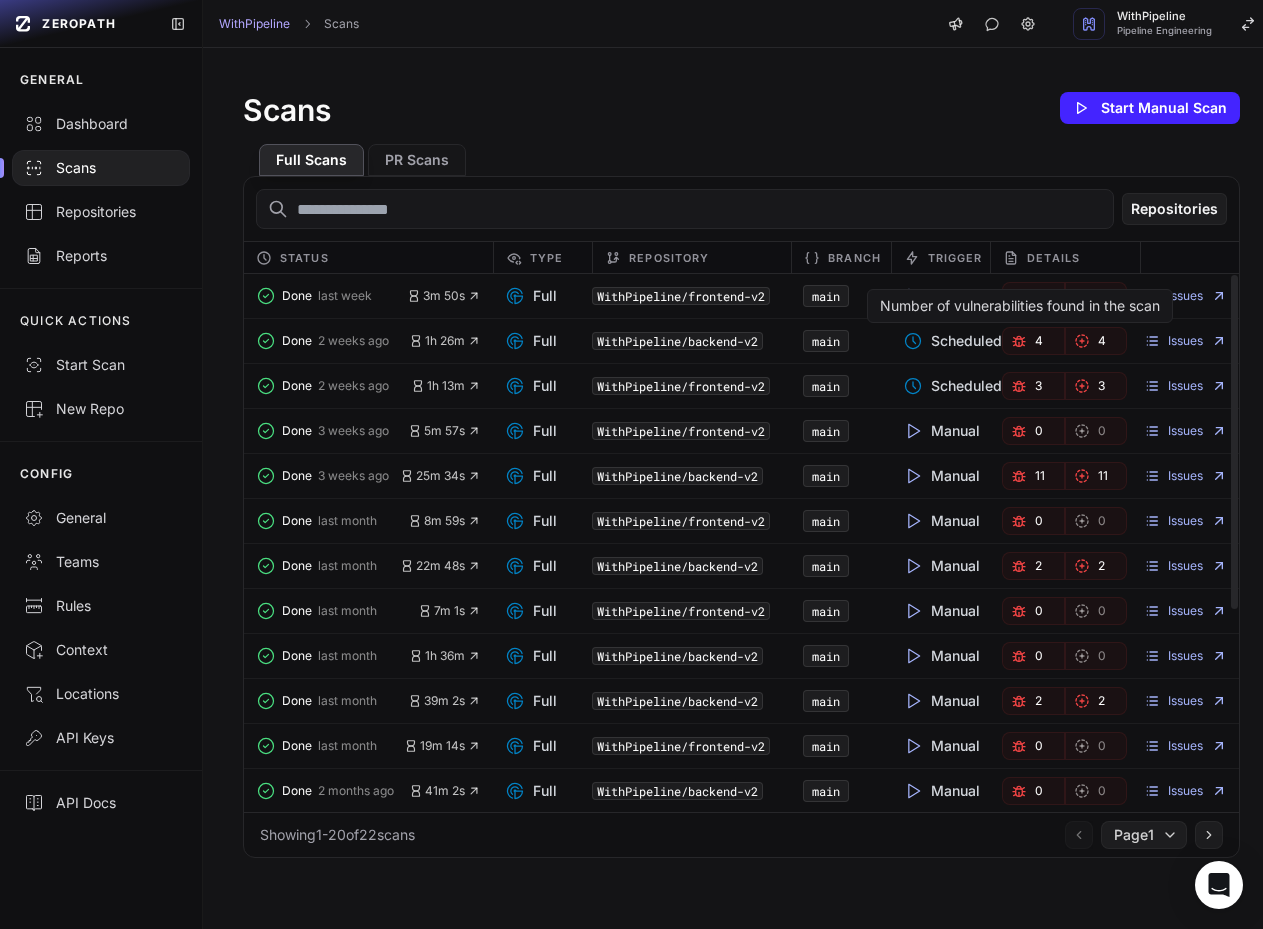 click on "4" at bounding box center [1039, 341] 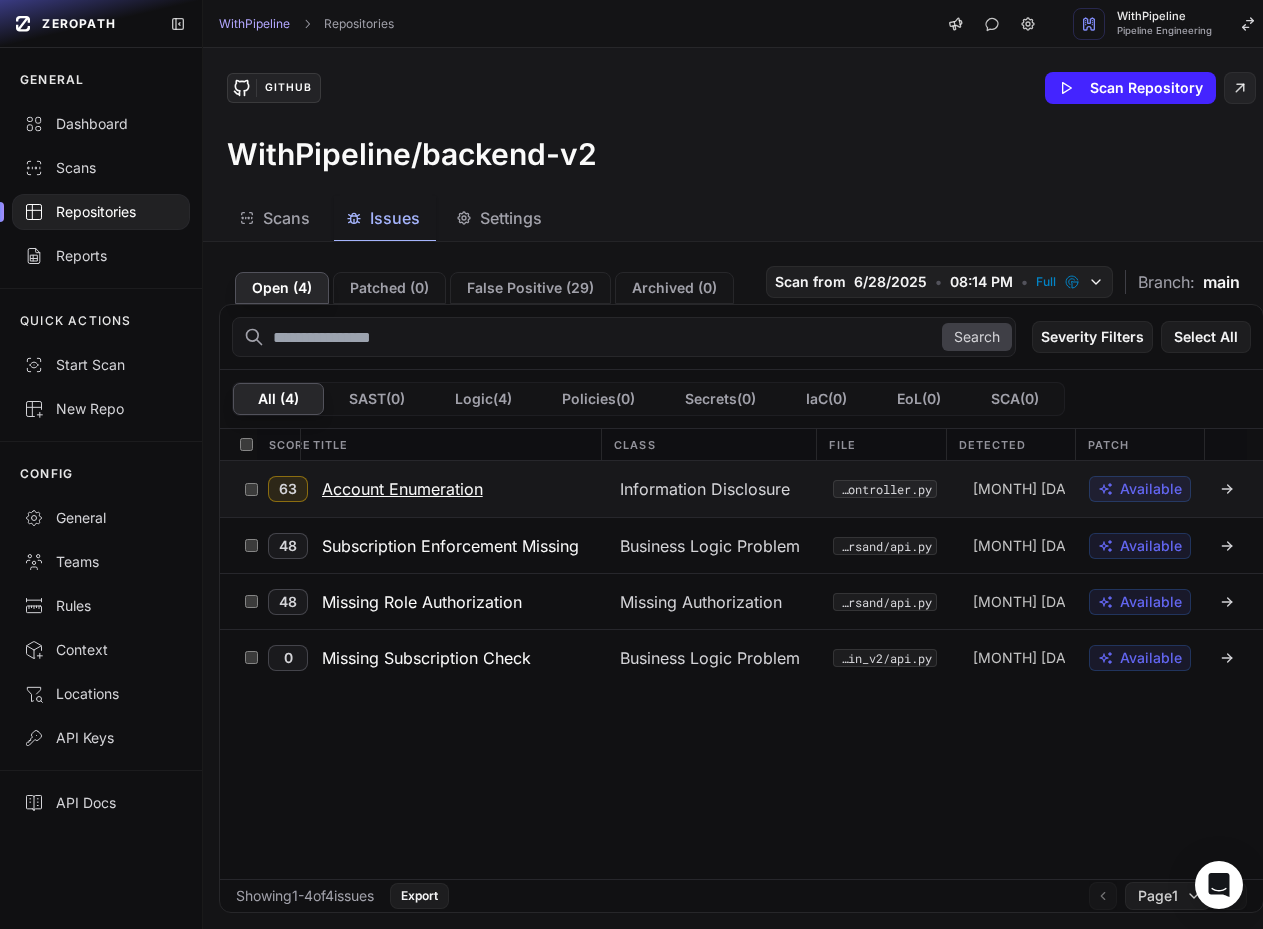 click on "Account Enumeration" at bounding box center (402, 489) 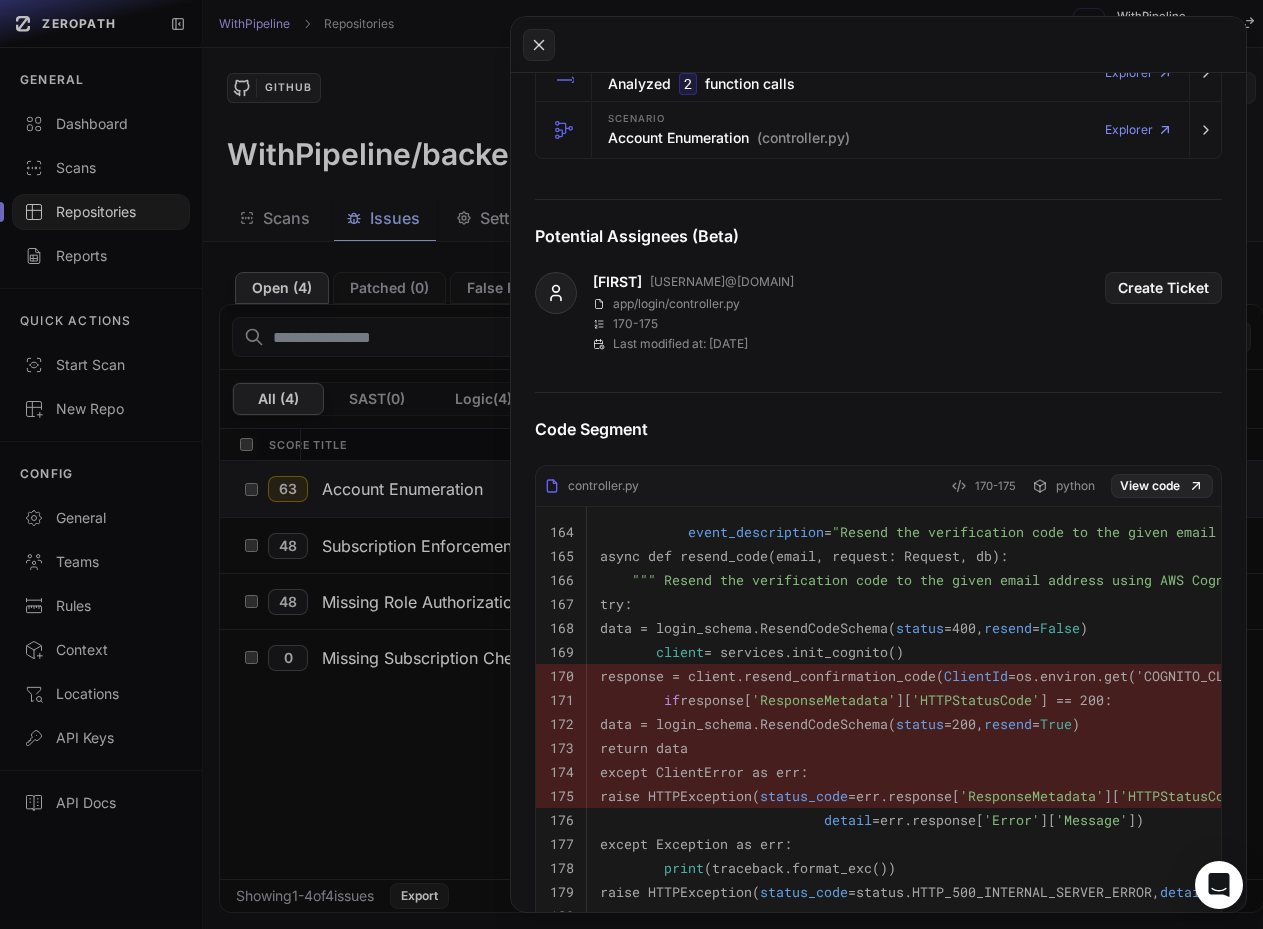scroll, scrollTop: 700, scrollLeft: 0, axis: vertical 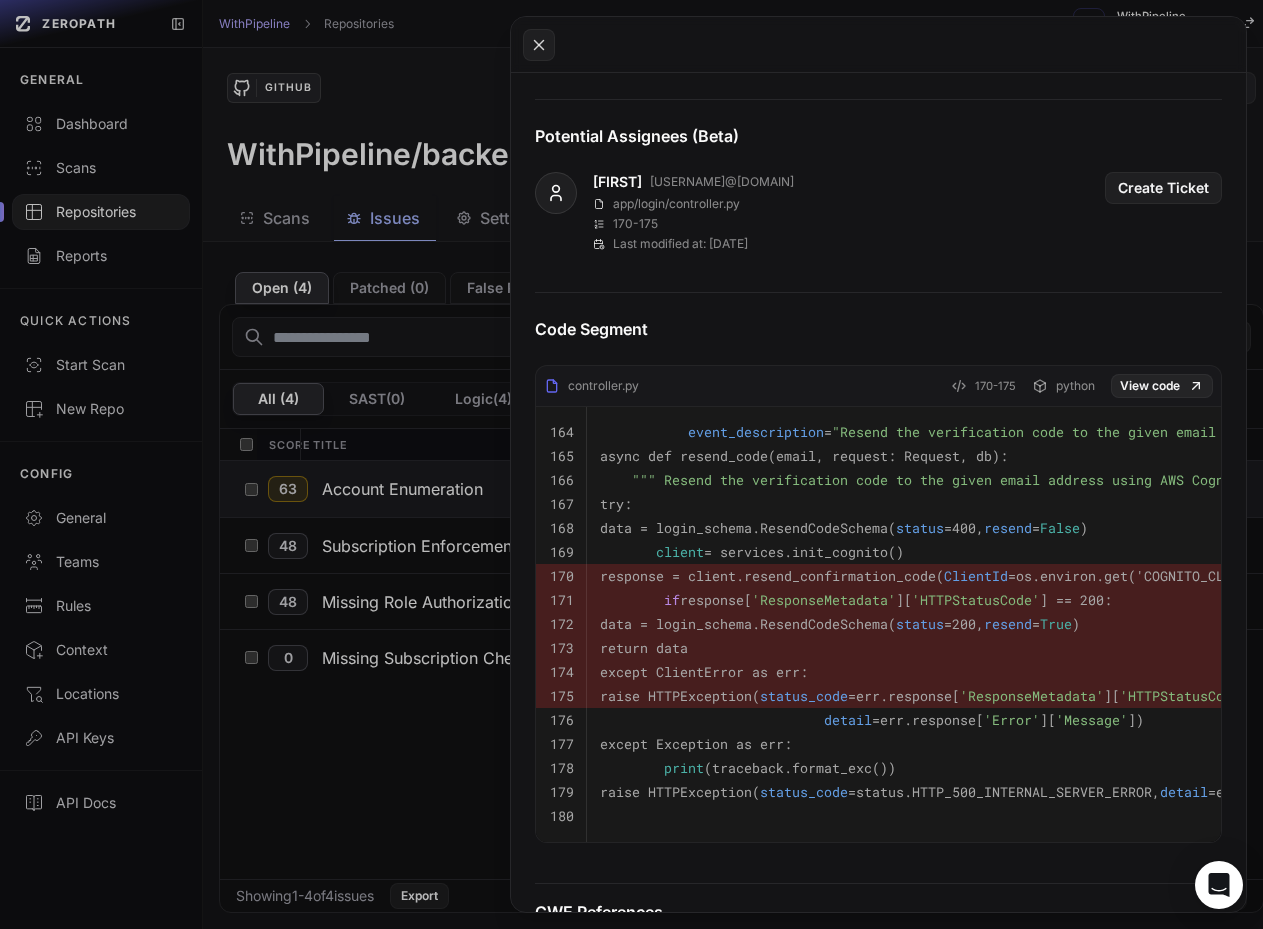 click 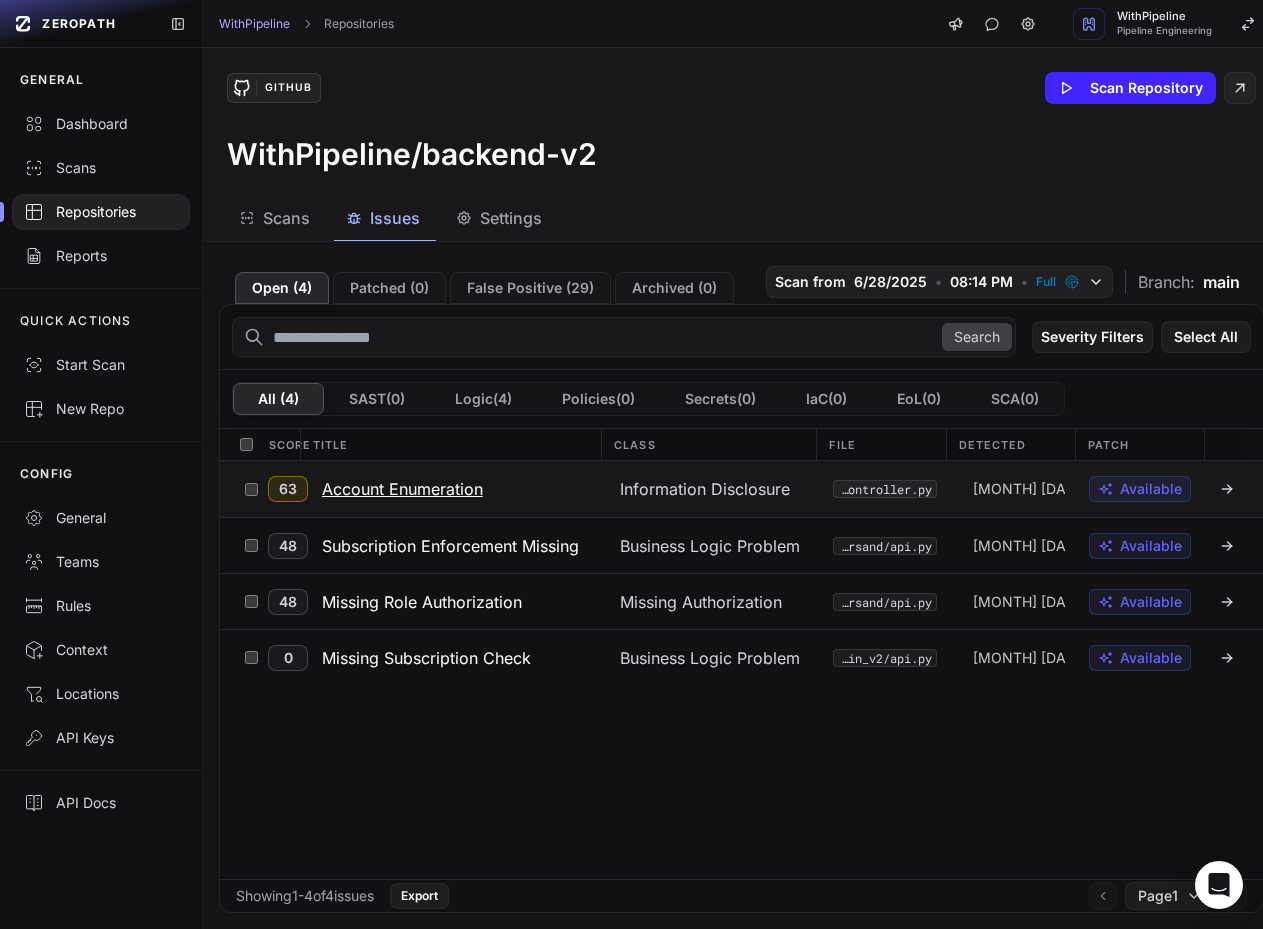 click on "Account Enumeration" at bounding box center (402, 489) 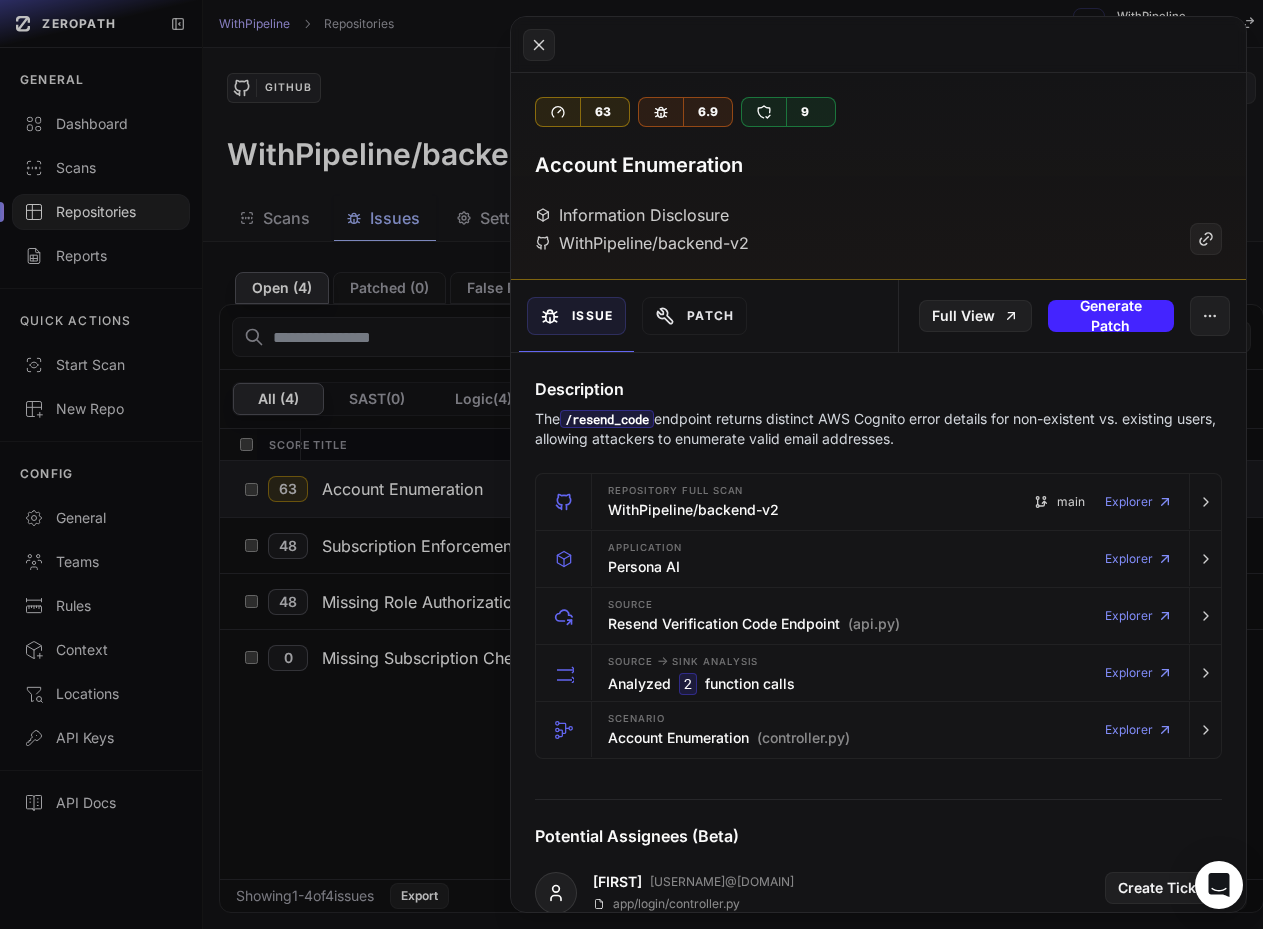 scroll, scrollTop: 700, scrollLeft: 0, axis: vertical 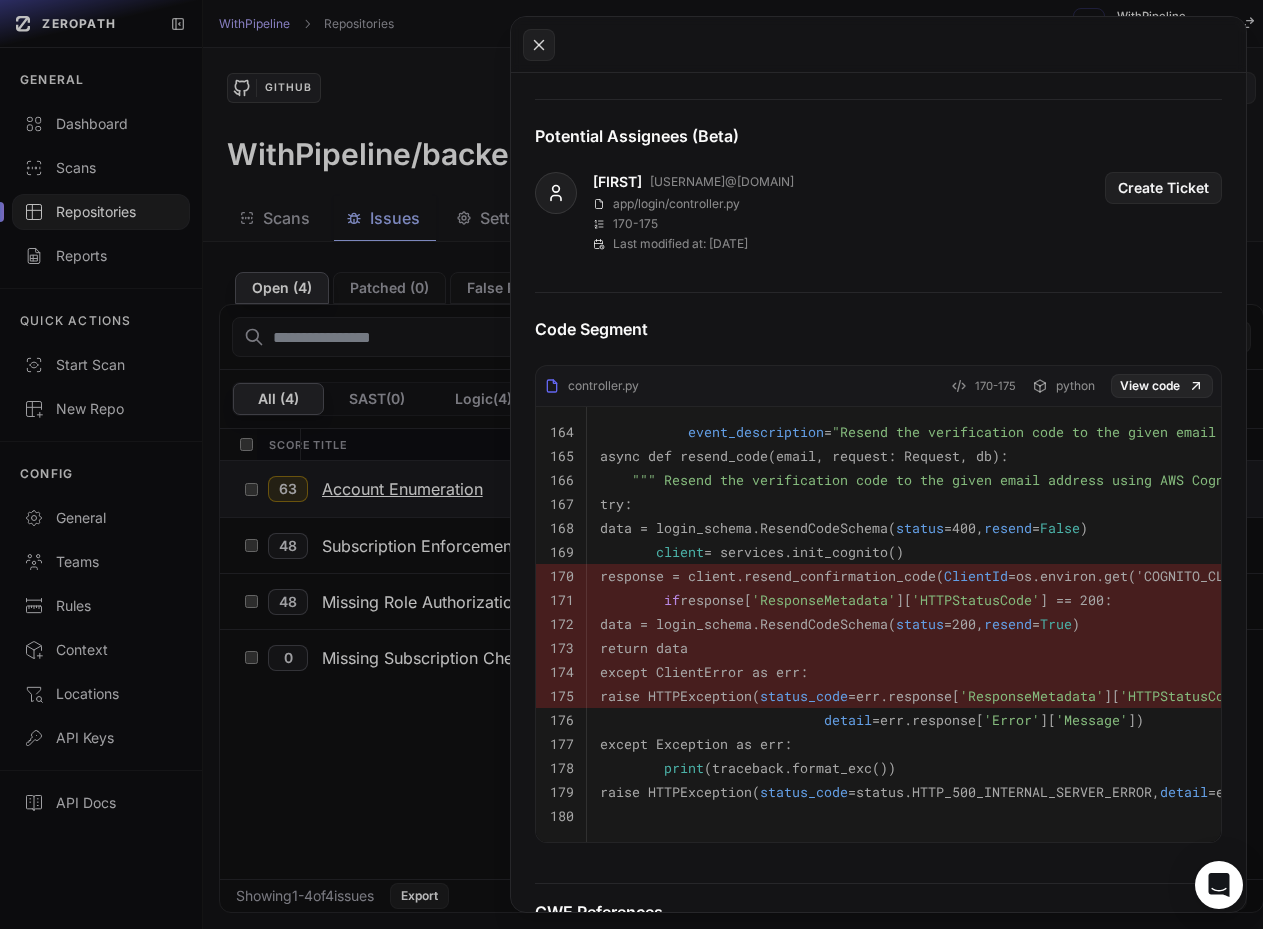 click 